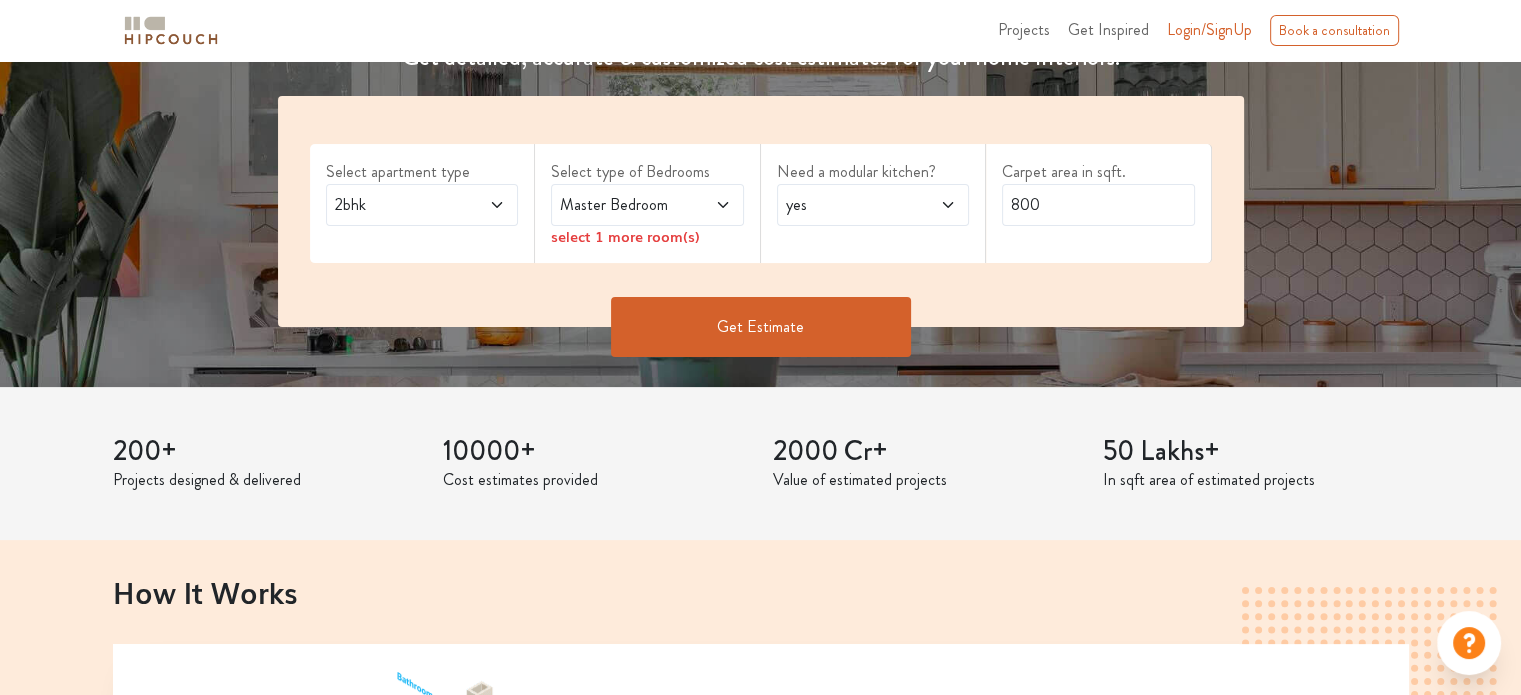 scroll, scrollTop: 332, scrollLeft: 0, axis: vertical 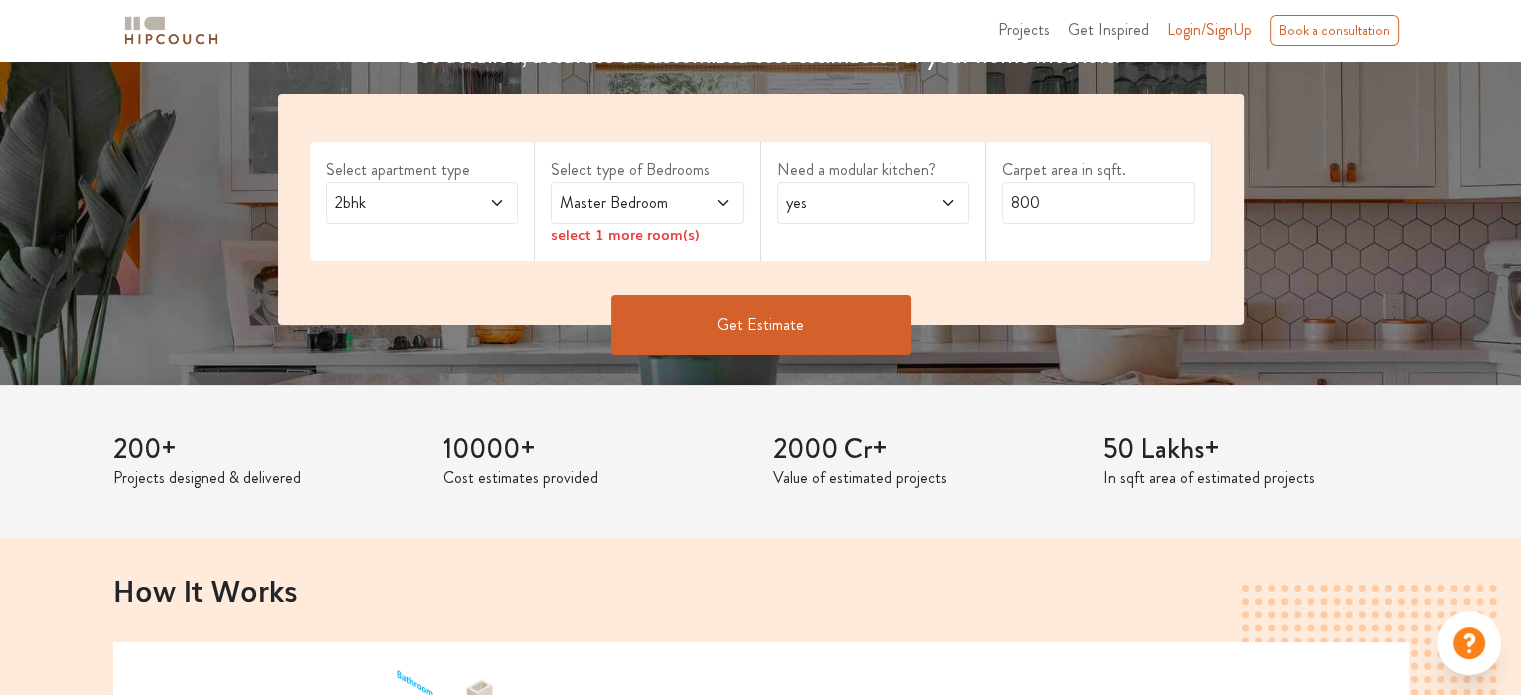 click on "2bhk" at bounding box center (396, 203) 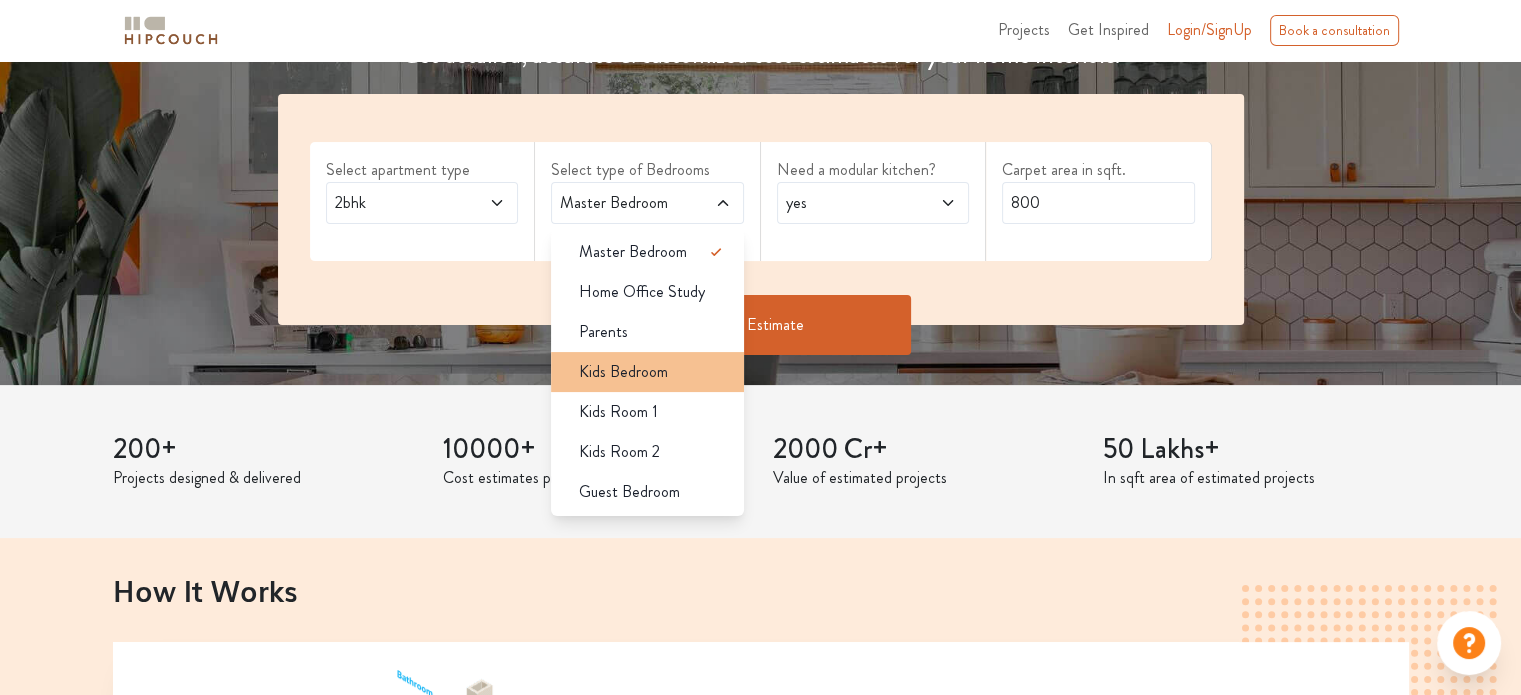 click on "Kids Bedroom" at bounding box center [653, 252] 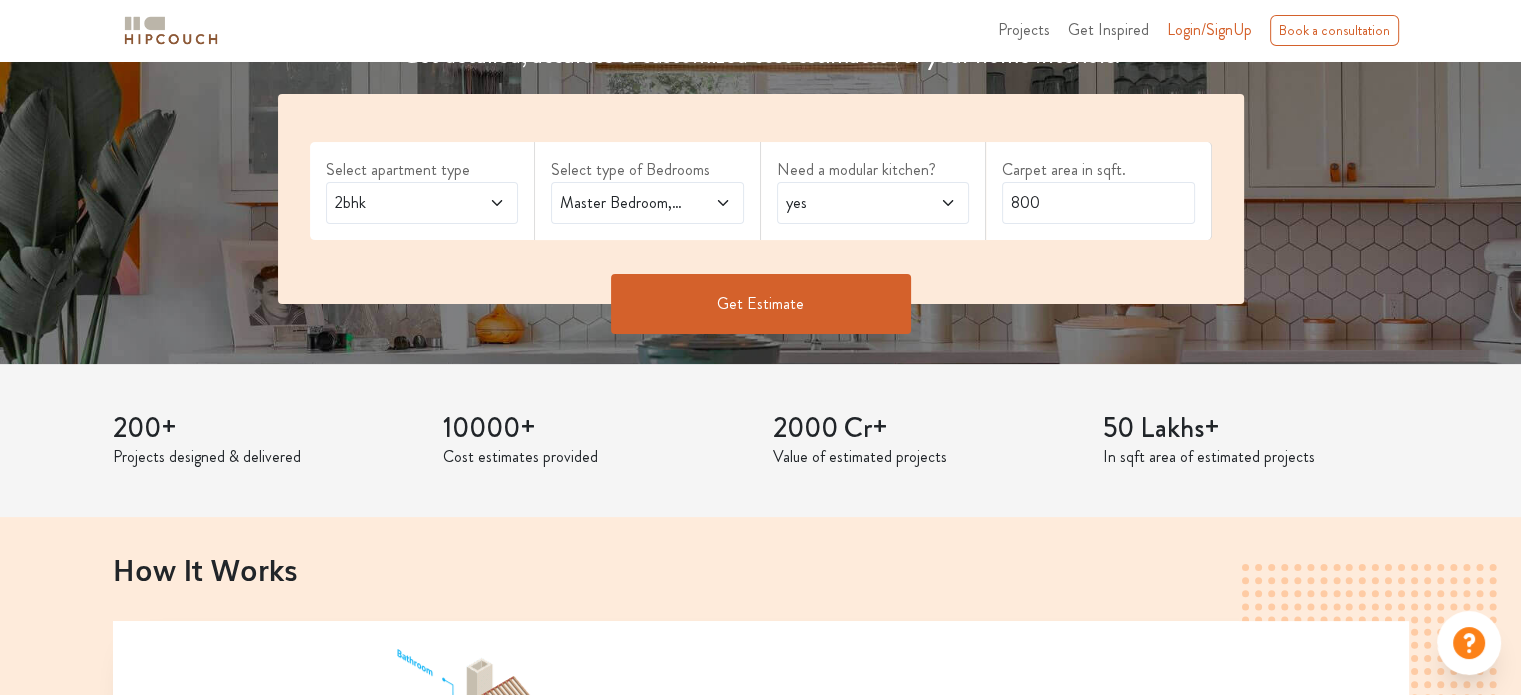 click at bounding box center (497, 203) 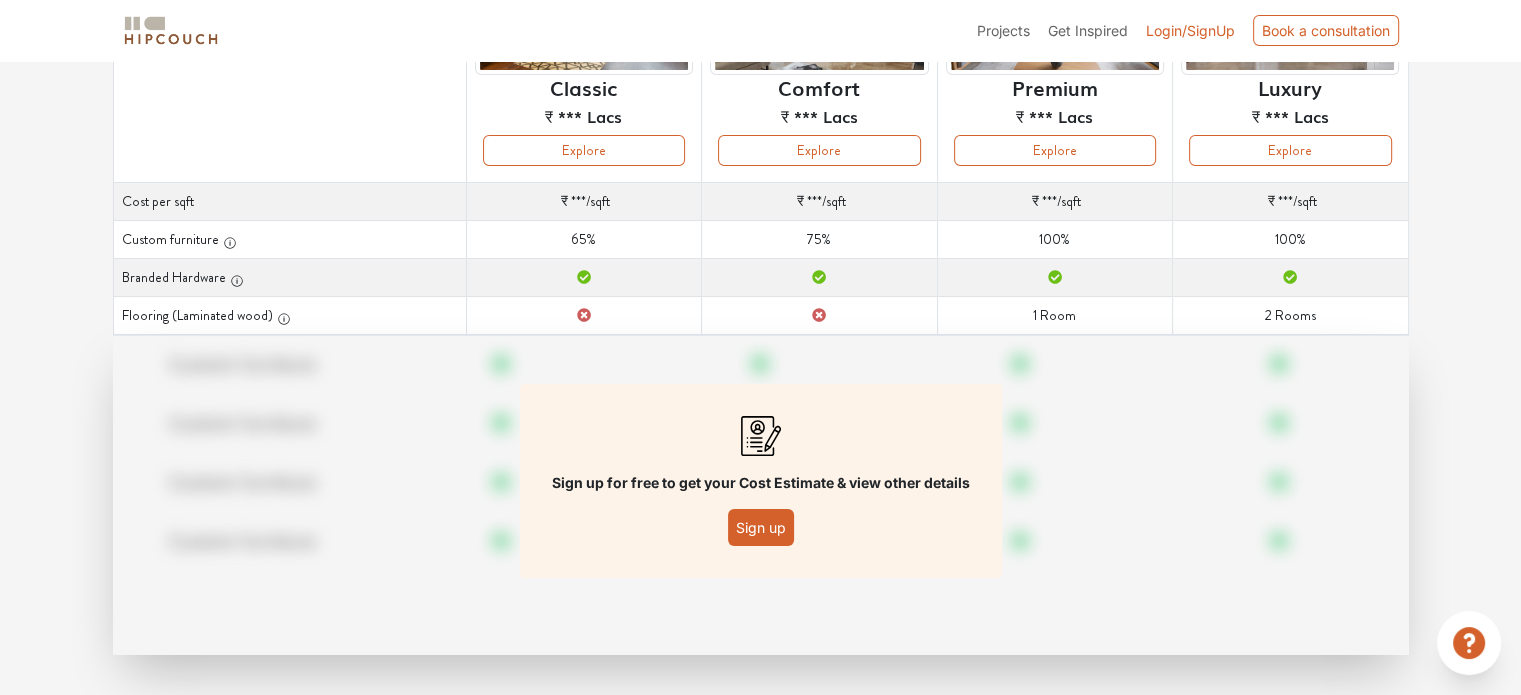 scroll, scrollTop: 288, scrollLeft: 0, axis: vertical 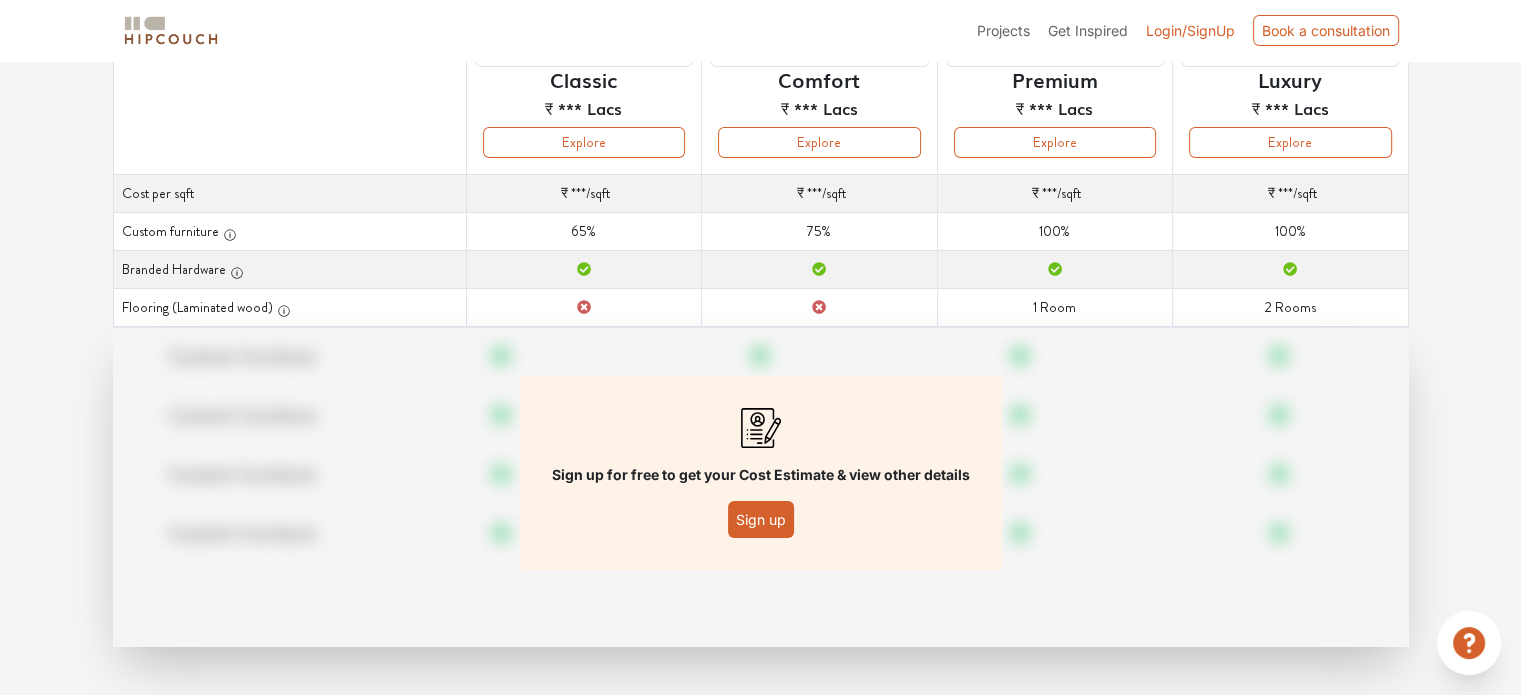 click on "Sign up" at bounding box center (761, 519) 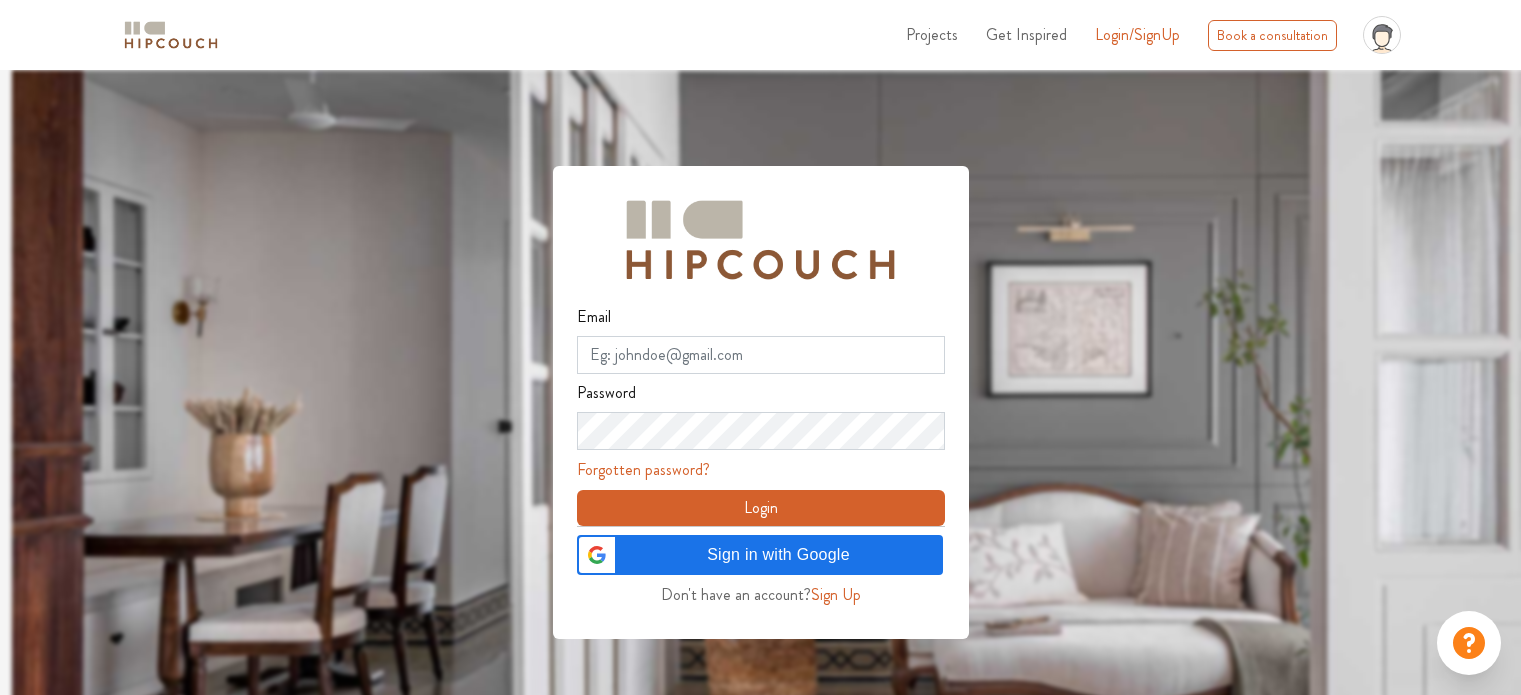 scroll, scrollTop: 0, scrollLeft: 0, axis: both 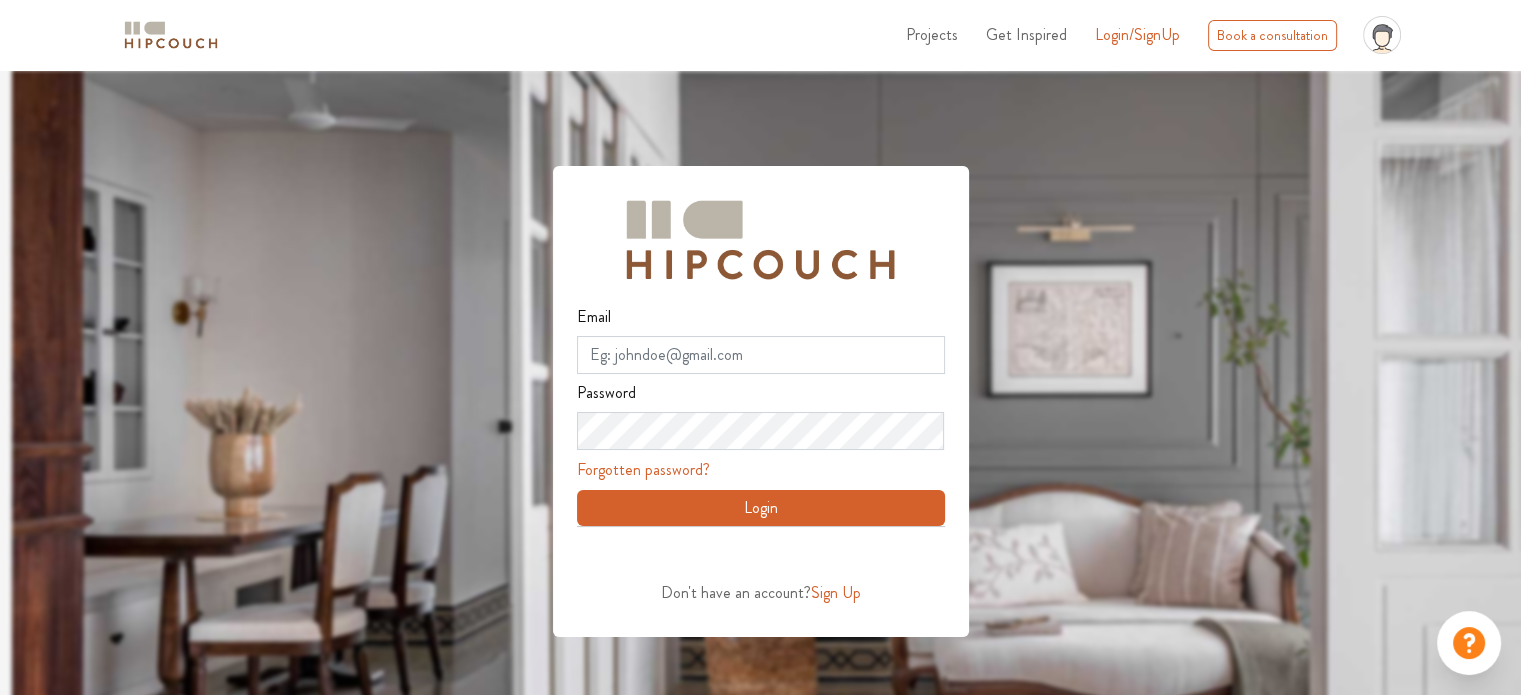 click on "Sign Up" at bounding box center (836, 592) 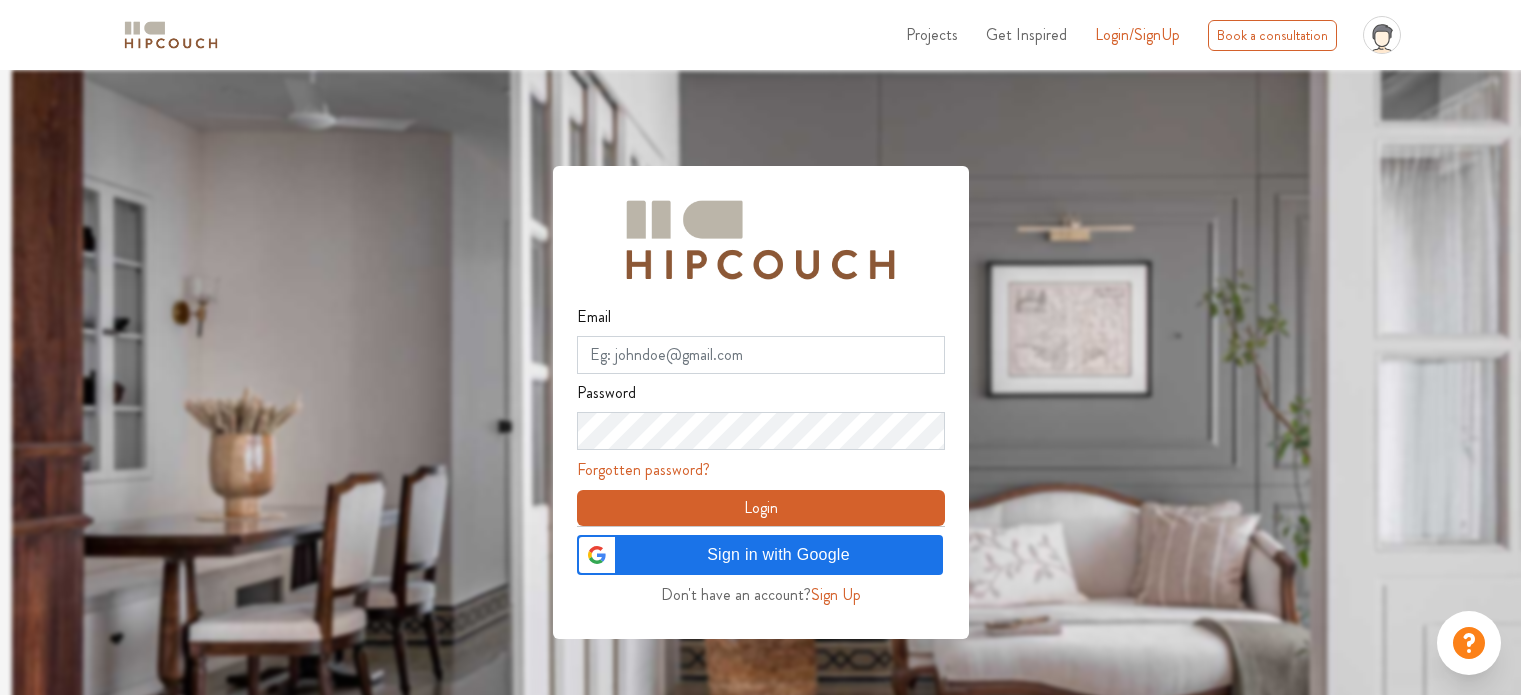 scroll, scrollTop: 0, scrollLeft: 0, axis: both 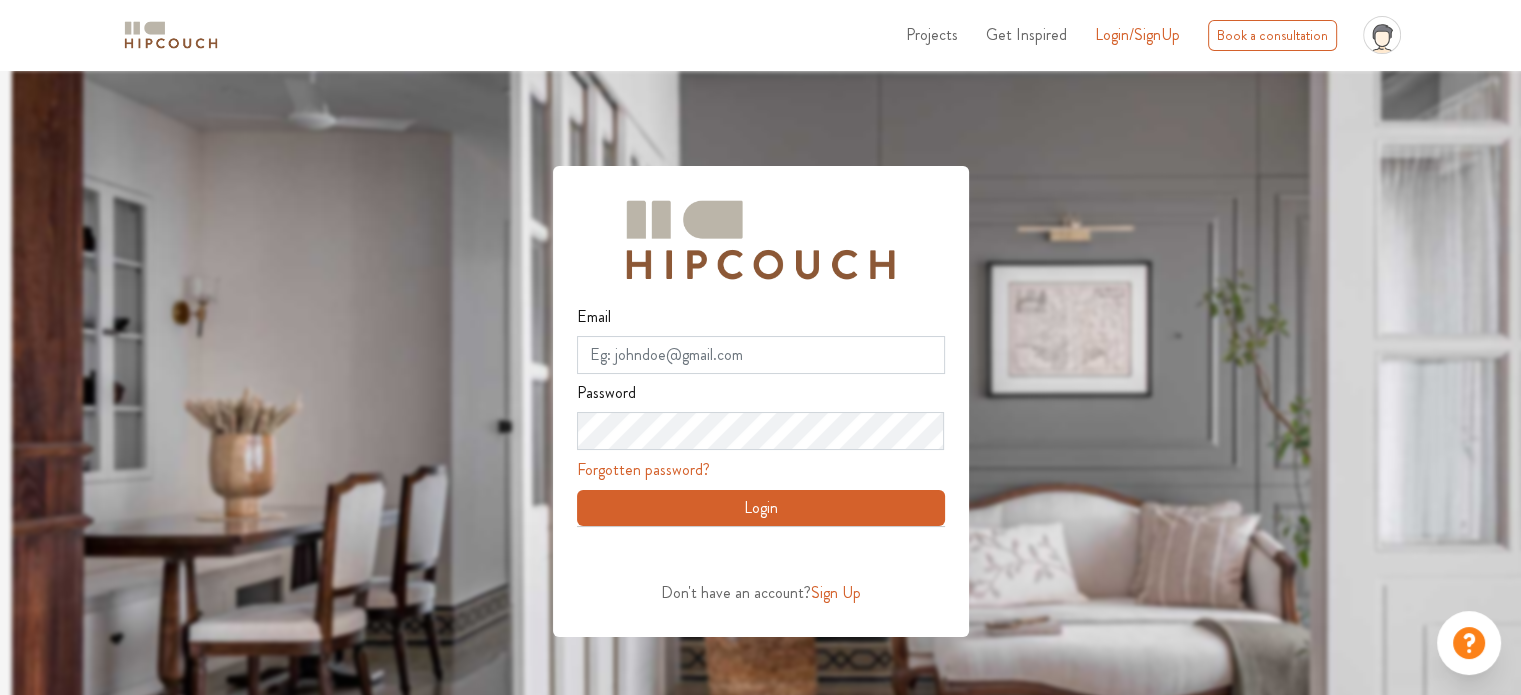 click on "Sign Up" at bounding box center [836, 592] 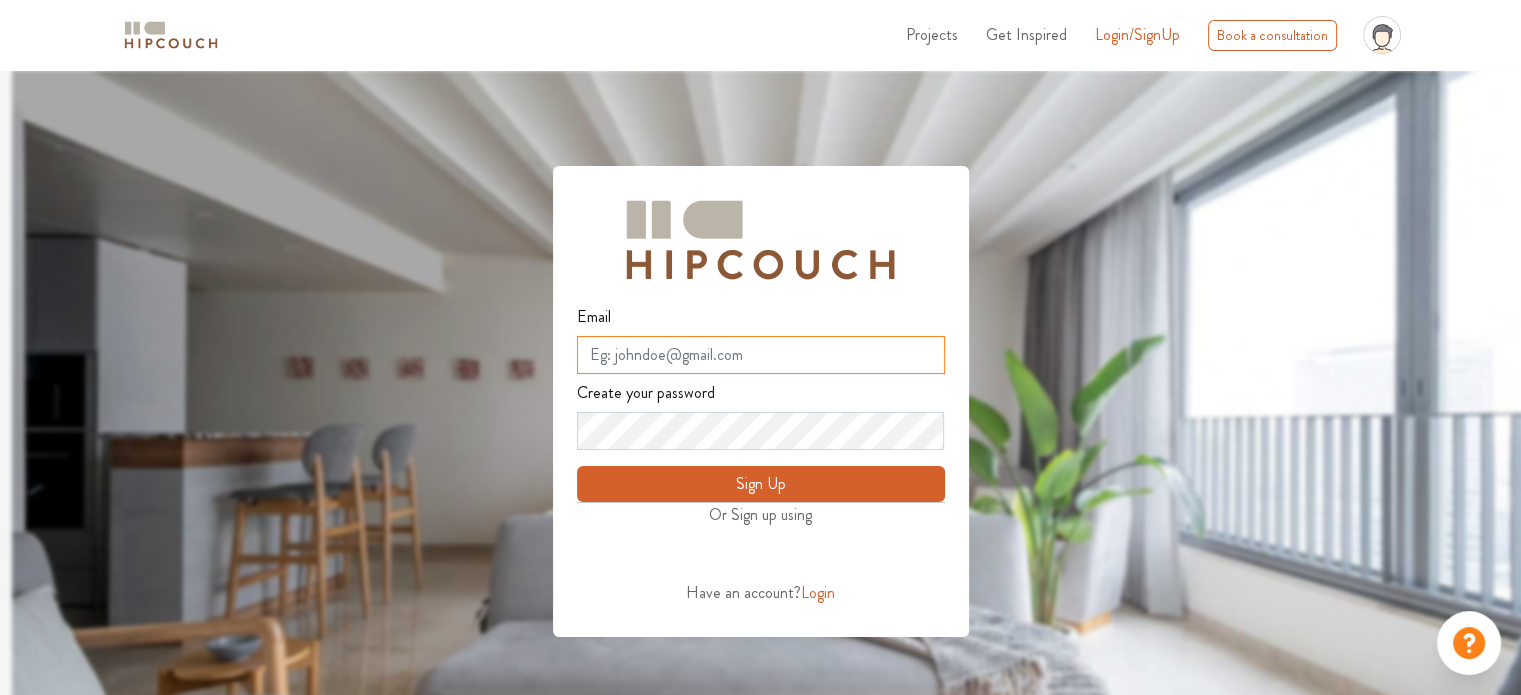 click on "Email" at bounding box center [761, 355] 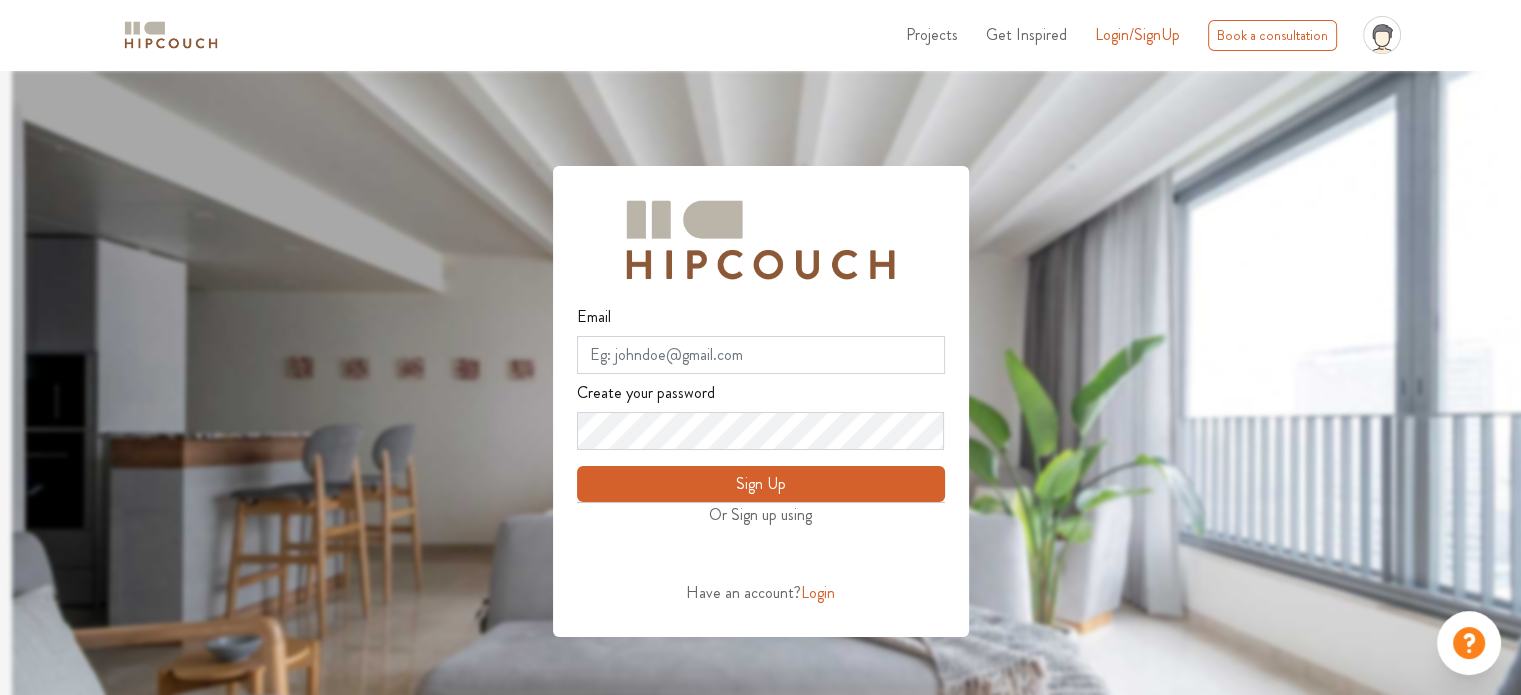 click on "Or Sign up using" at bounding box center [761, 515] 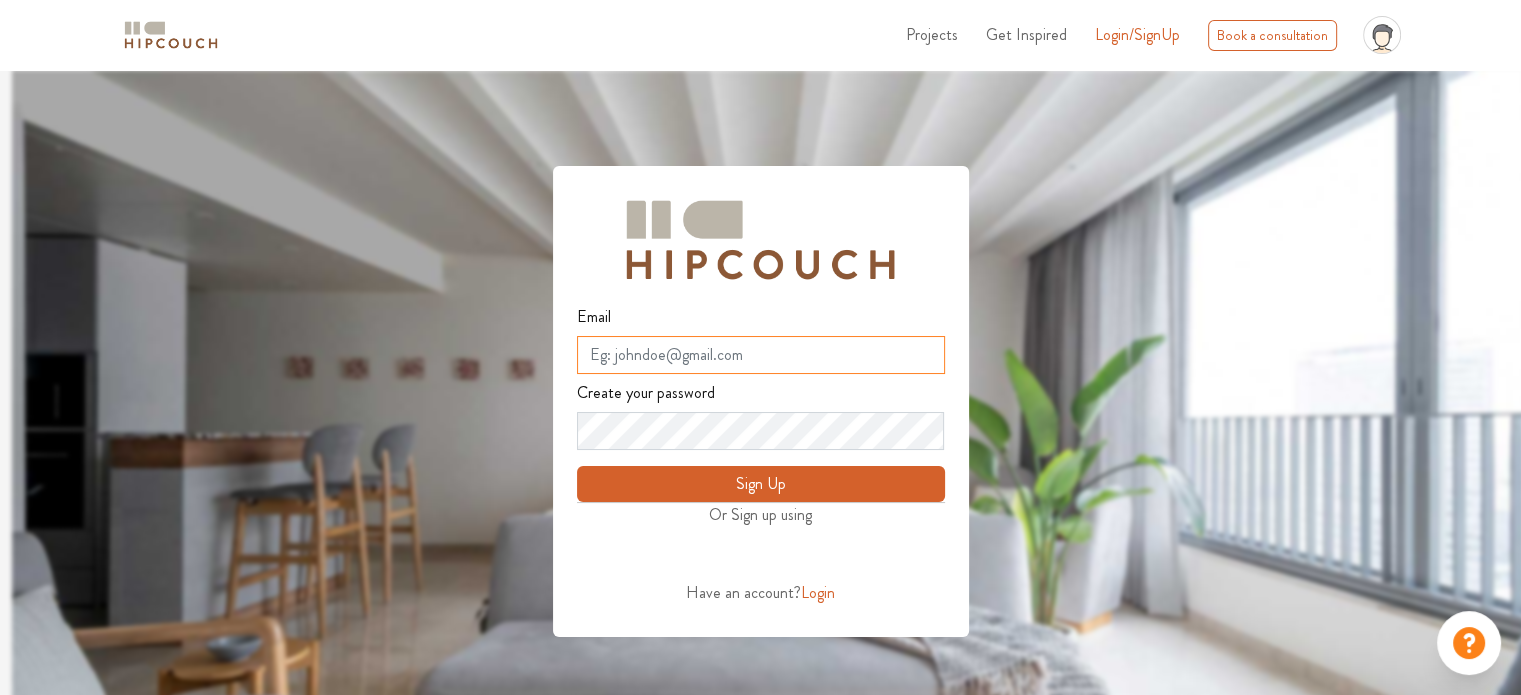 click on "Email" at bounding box center (761, 355) 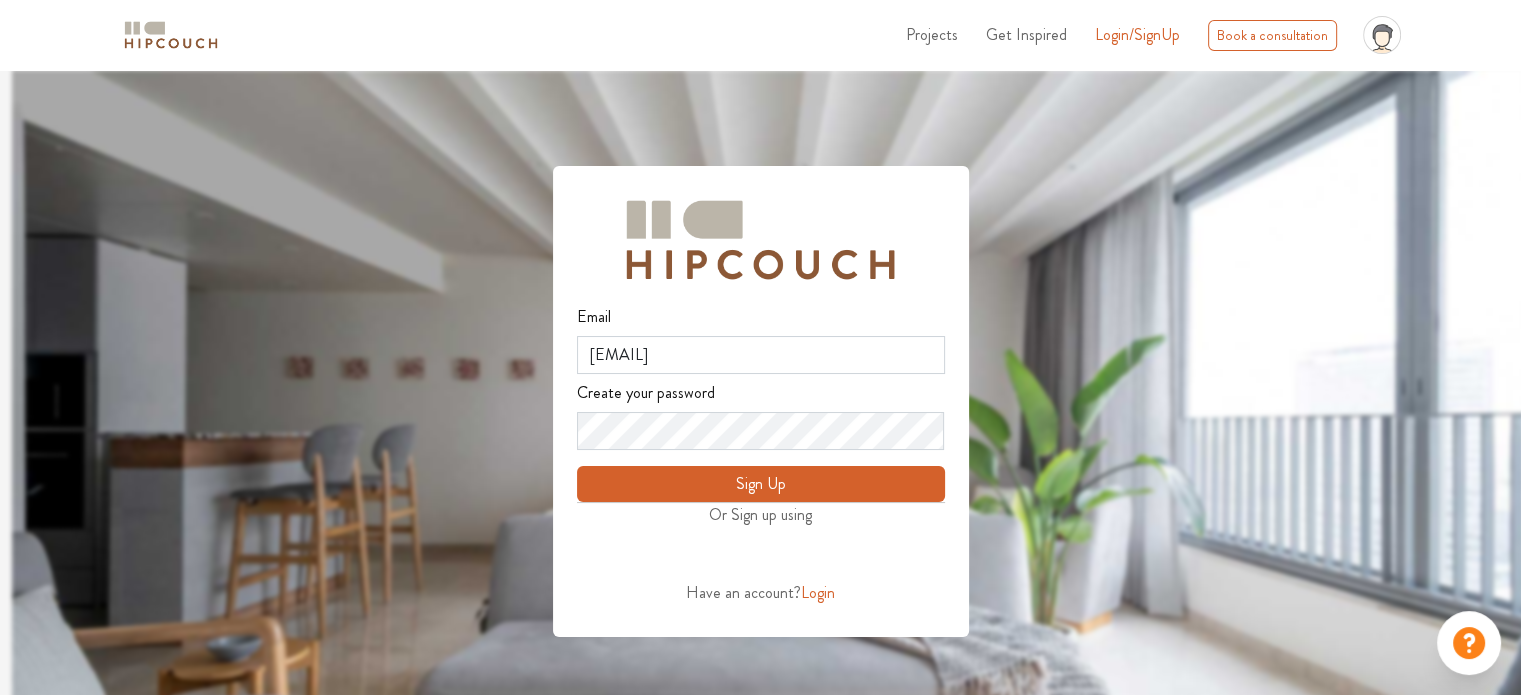 click on "Sign Up" at bounding box center (761, 484) 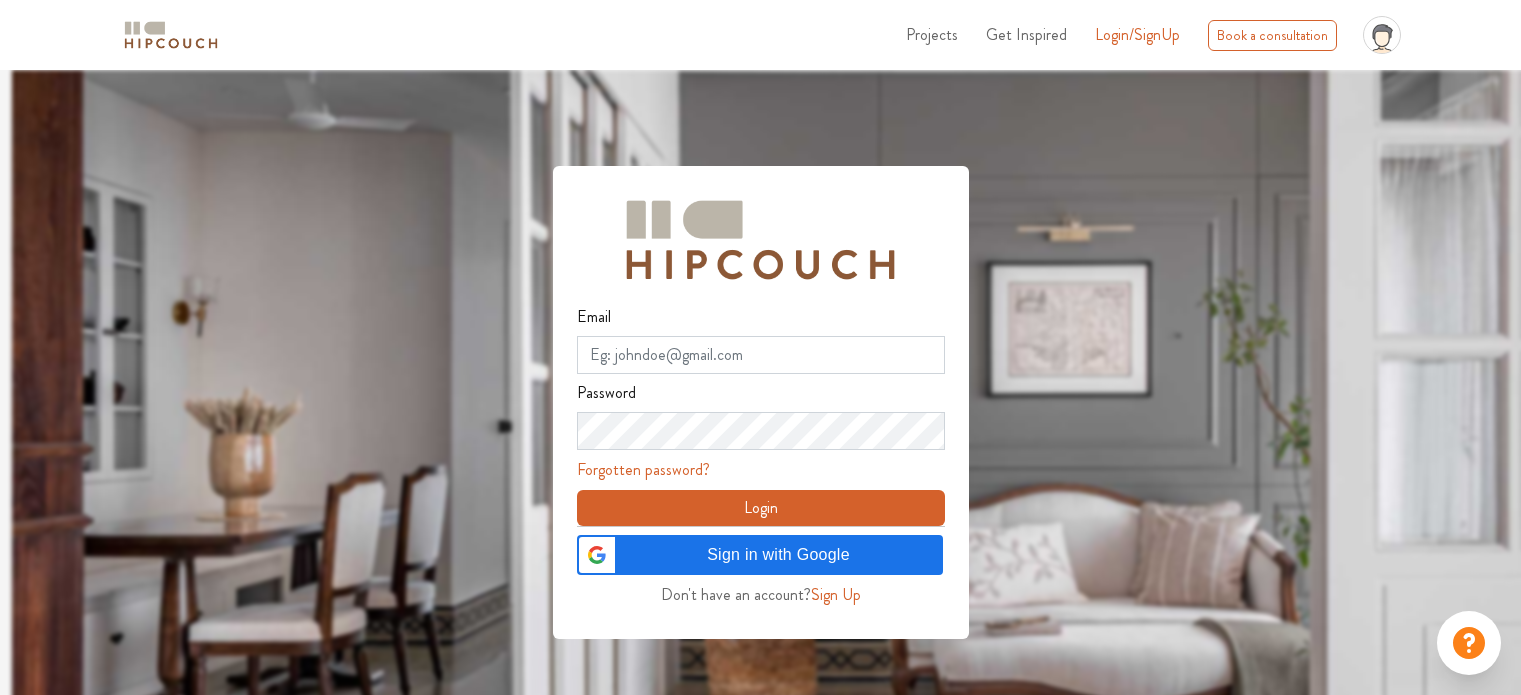 scroll, scrollTop: 0, scrollLeft: 0, axis: both 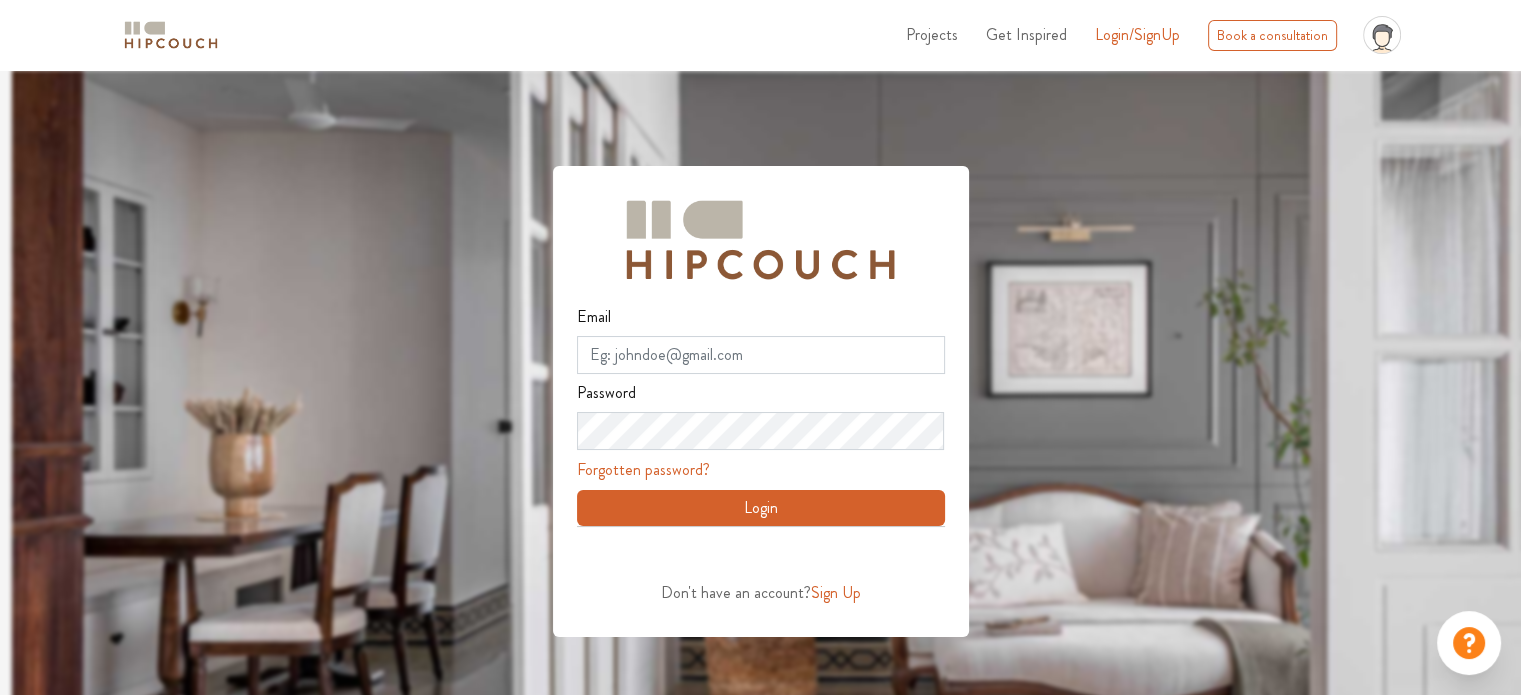 click on "Login/SignUp" at bounding box center [1137, 34] 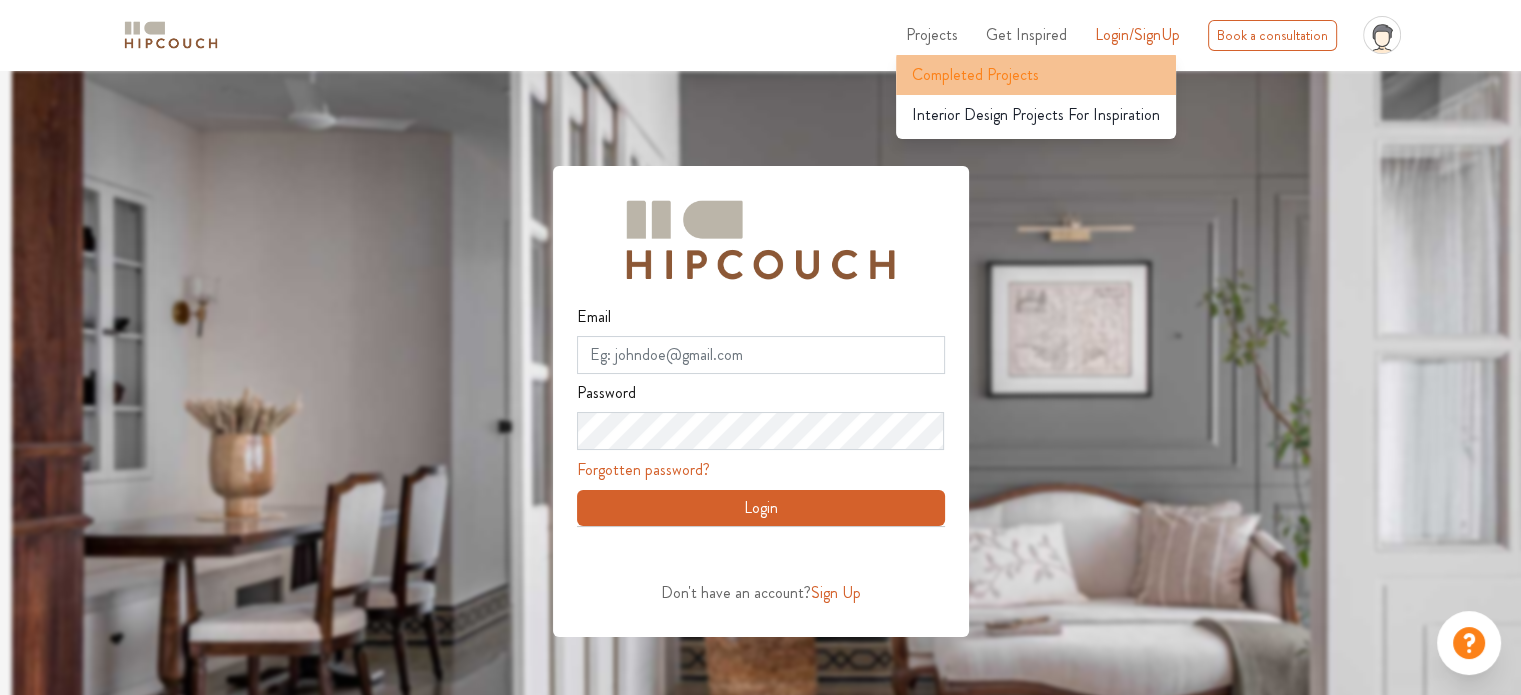 click on "Completed Projects" at bounding box center (975, 75) 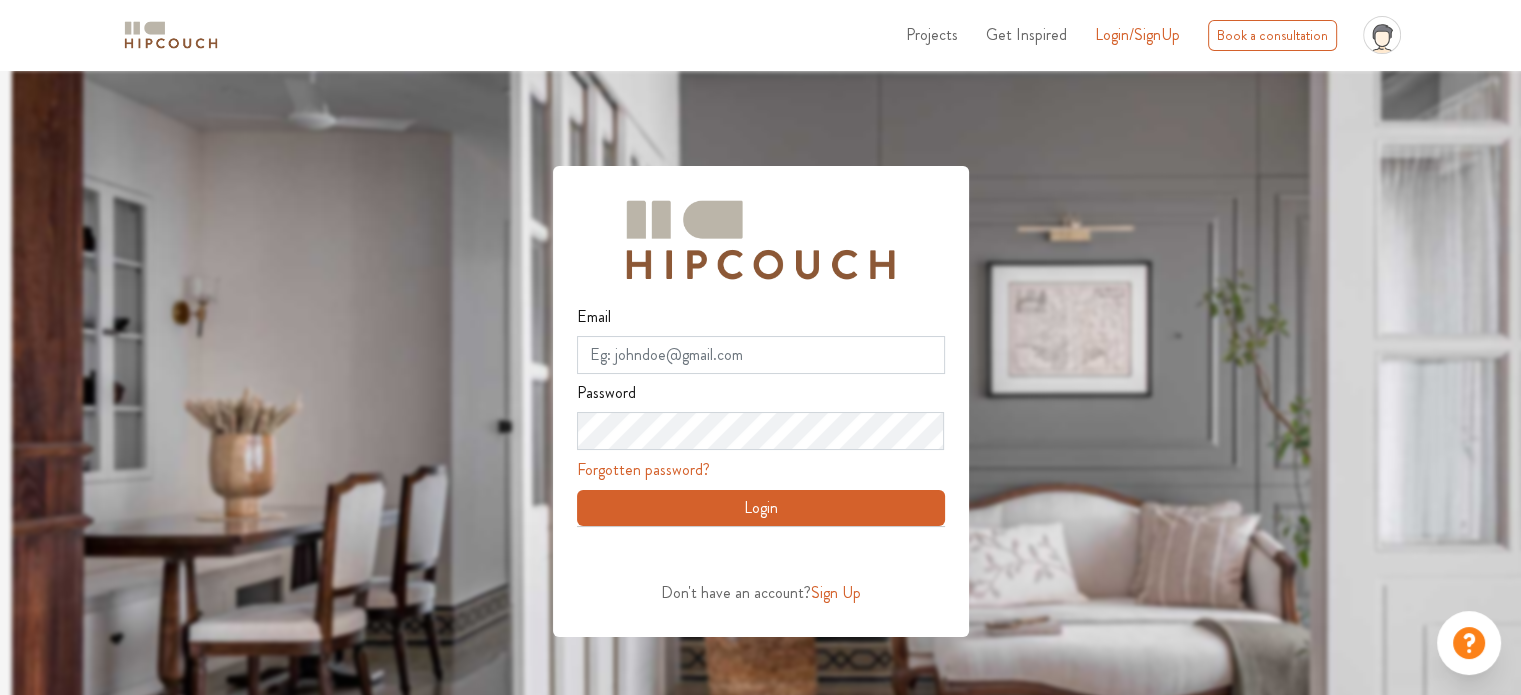 click at bounding box center [171, 35] 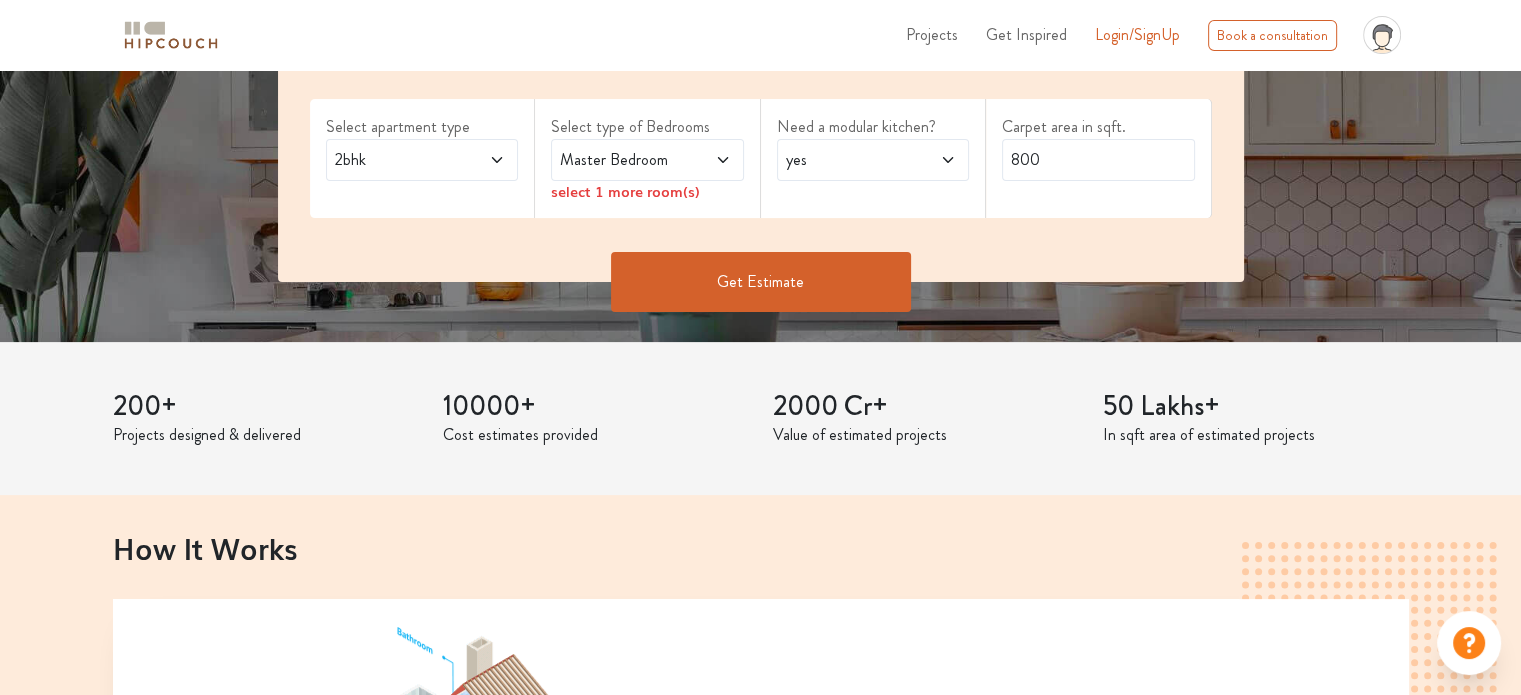 scroll, scrollTop: 386, scrollLeft: 0, axis: vertical 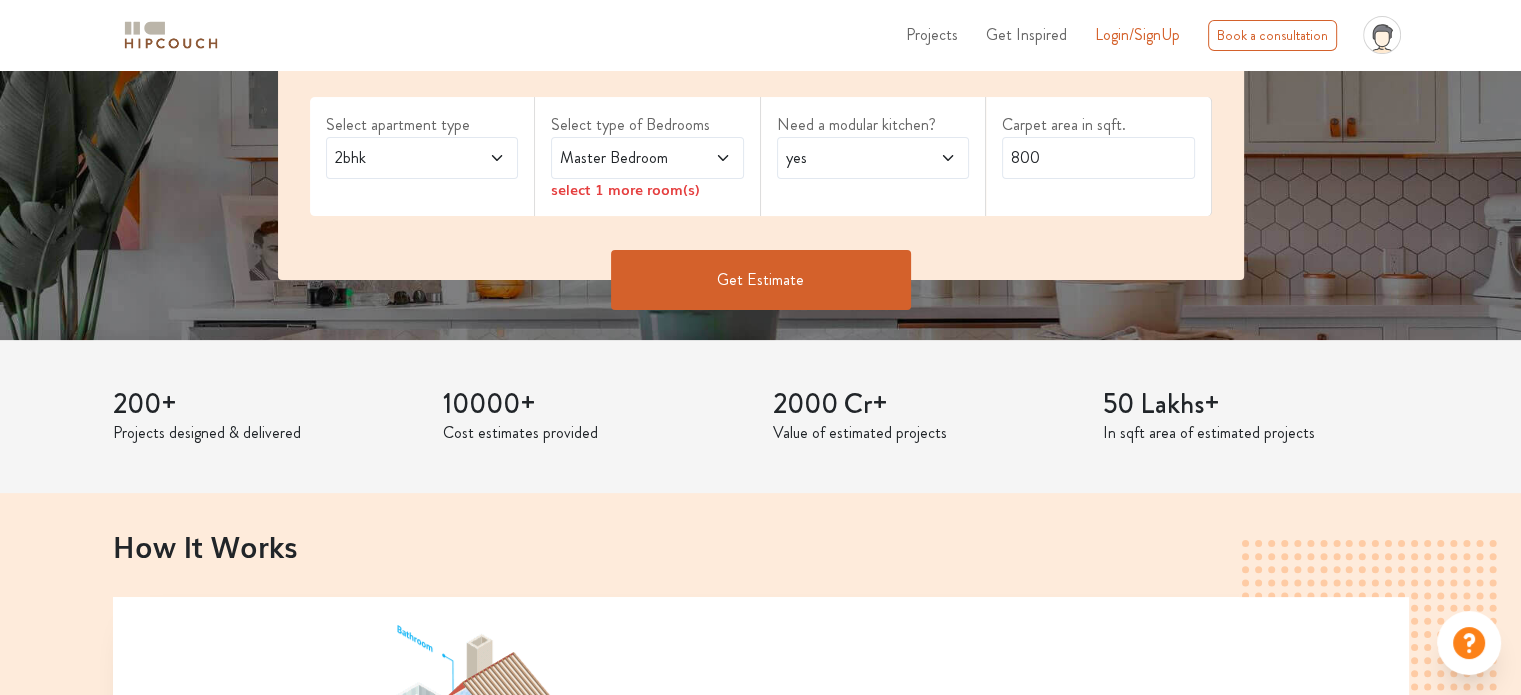 click on "Get Estimate" at bounding box center [761, 280] 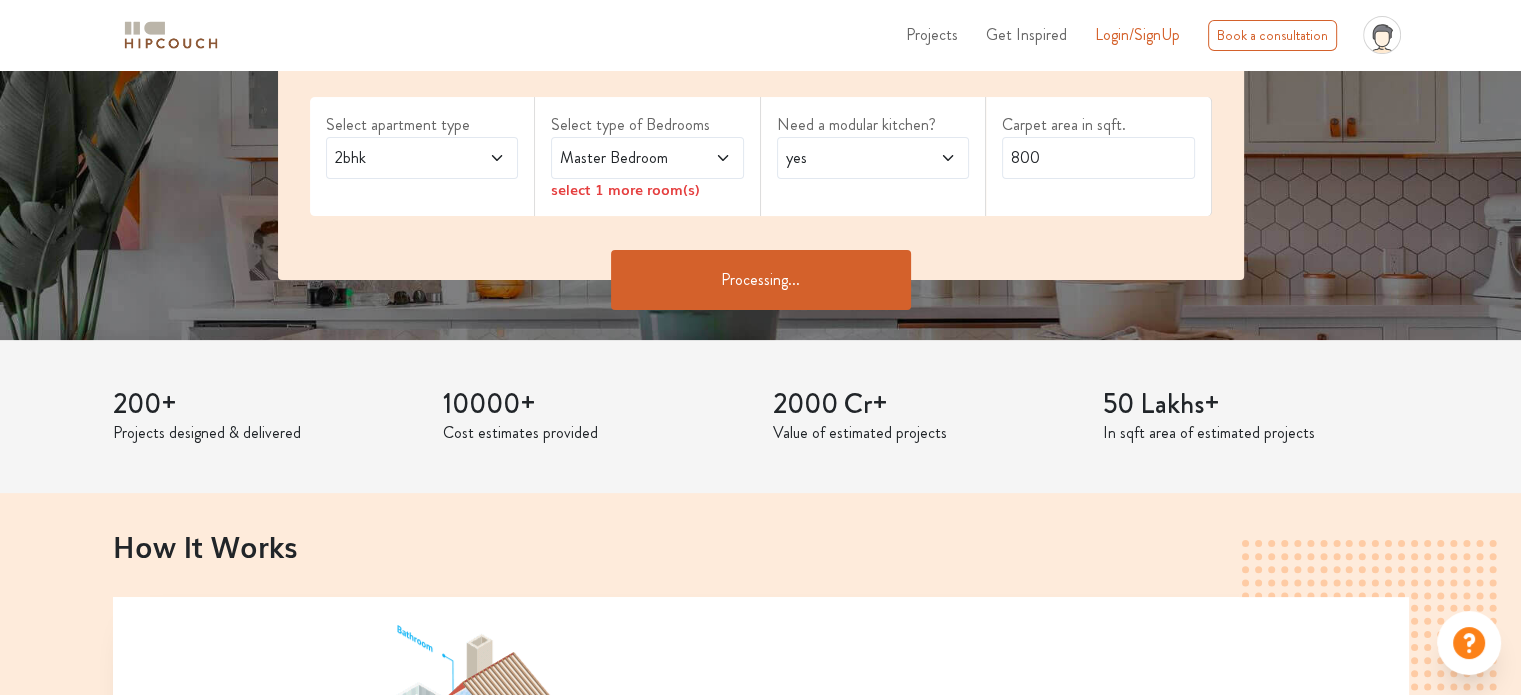 scroll, scrollTop: 0, scrollLeft: 0, axis: both 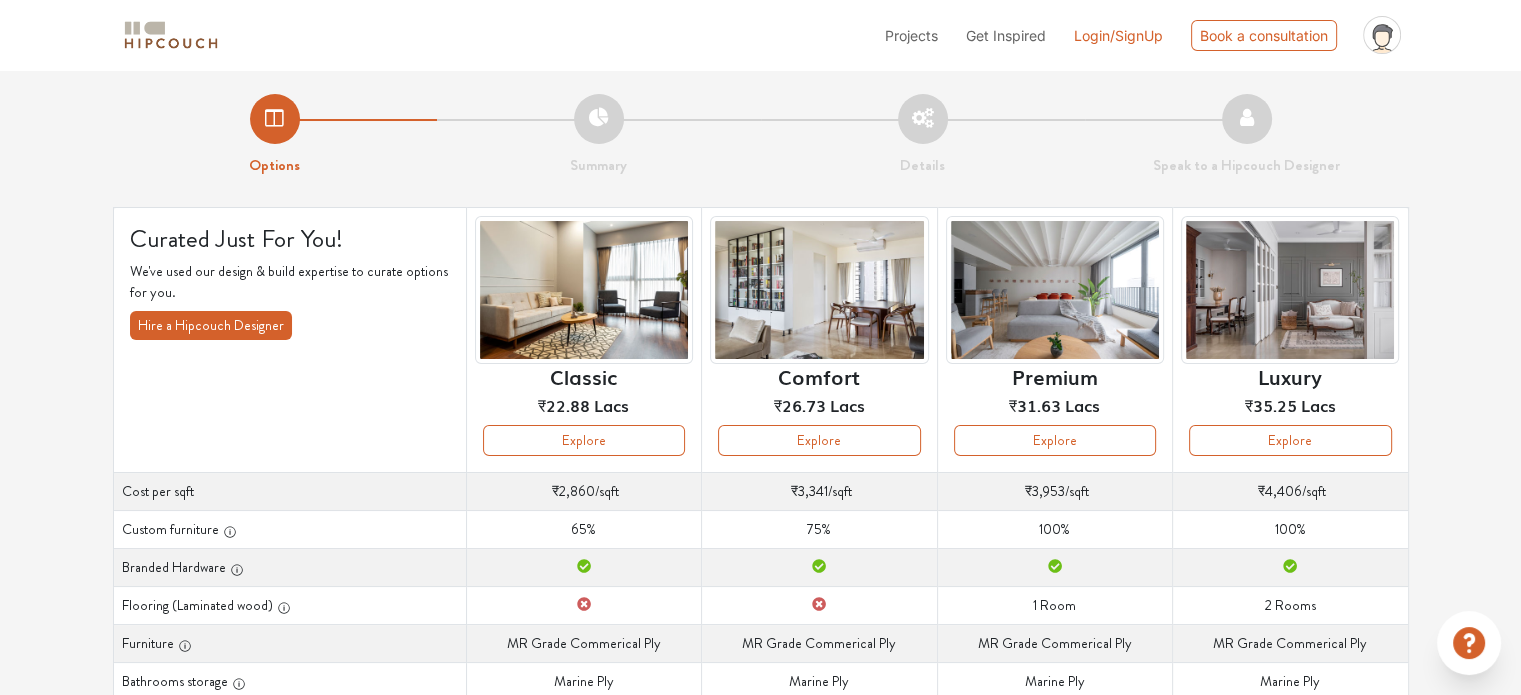 click on "profile pic" at bounding box center (1382, 35) 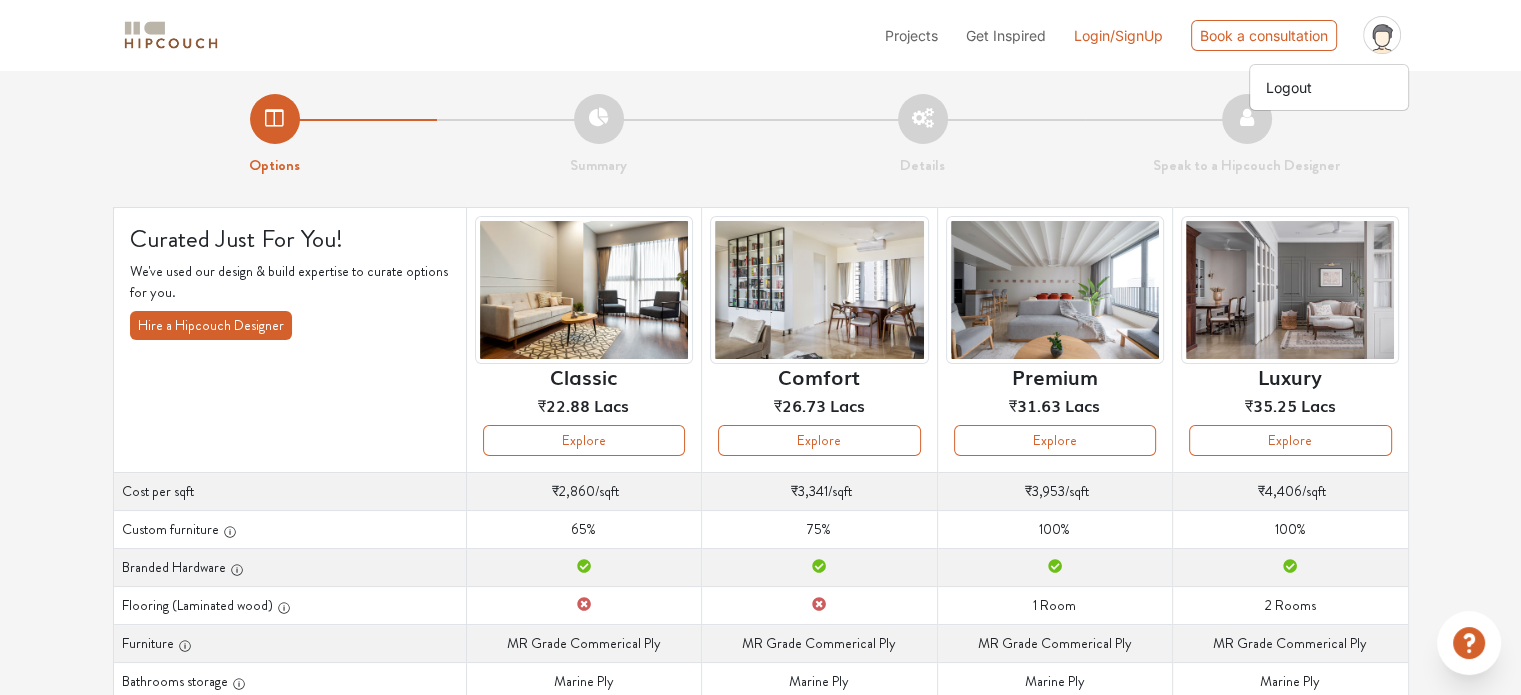 click on "Options Summary Details Speak to a Hipcouch Designer Curated Just For You! We've used our design & build expertise to curate options for you. Hire a Hipcouch Designer Curated Just For You! We've used our design & build expertise to curate options for you. Hire a Hipcouch Designer Classic ₹22.88 Lacs  Explore Comfort ₹26.73 Lacs  Explore Premium ₹31.63 Lacs  Explore Luxury ₹35.25 Lacs  Explore Cost per sqft Cost per sqft ₹2,860 /sqft Cost per sqft ₹3,341 /sqft Cost per sqft ₹3,953 /sqft Cost per sqft ₹4,406 /sqft Custom furniture Custom furniture 65% Custom furniture 75% Custom furniture 100% Custom furniture 100% Branded Hardware Branded Hardware Branded Hardware Branded Hardware Branded Hardware Flooring (Laminated wood) Flooring (Laminated wood) Flooring (Laminated wood) Flooring (Laminated wood) 1 Room Flooring (Laminated wood) 2 Rooms Furniture Furniture MR Grade Commerical Ply Furniture MR Grade Commerical Ply Furniture MR Grade Commerical Ply Furniture MR Grade Commerical Ply Marine Ply" at bounding box center (760, 618) 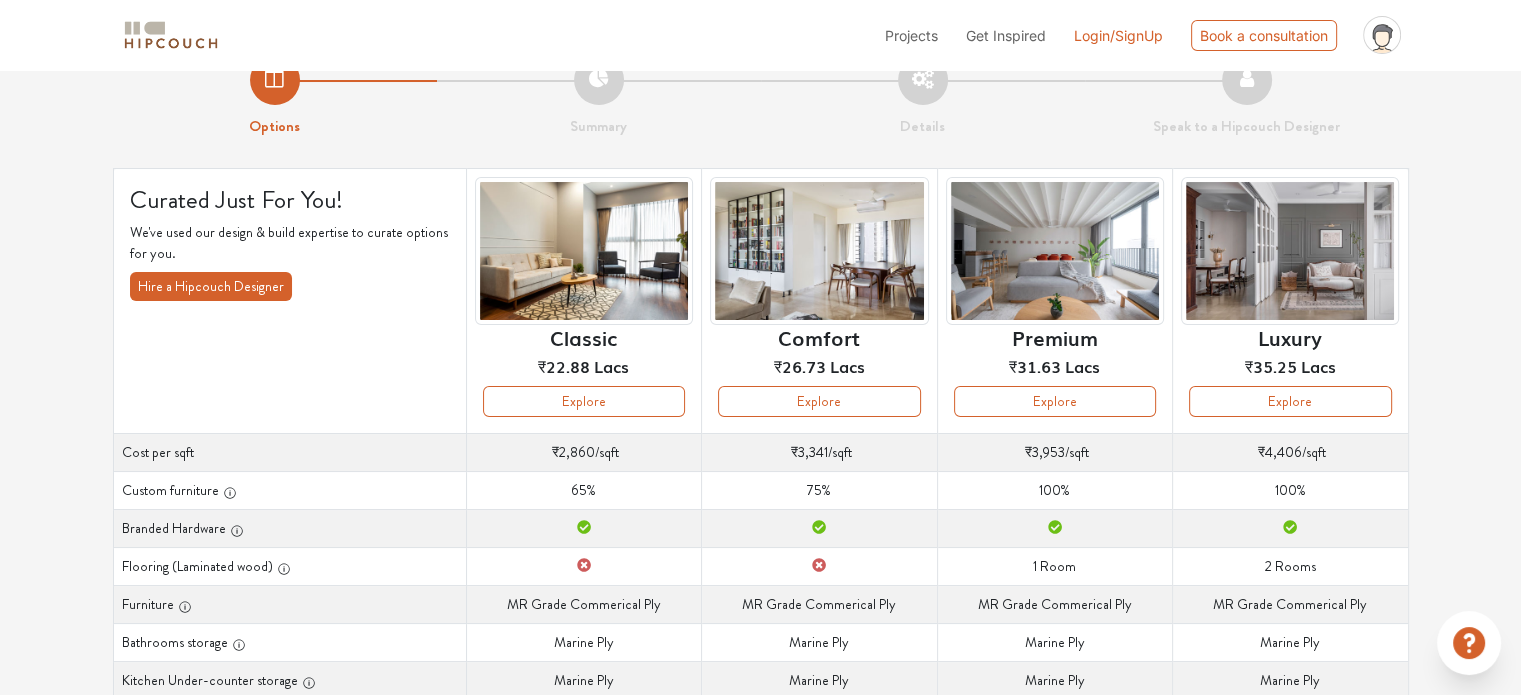 scroll, scrollTop: 0, scrollLeft: 0, axis: both 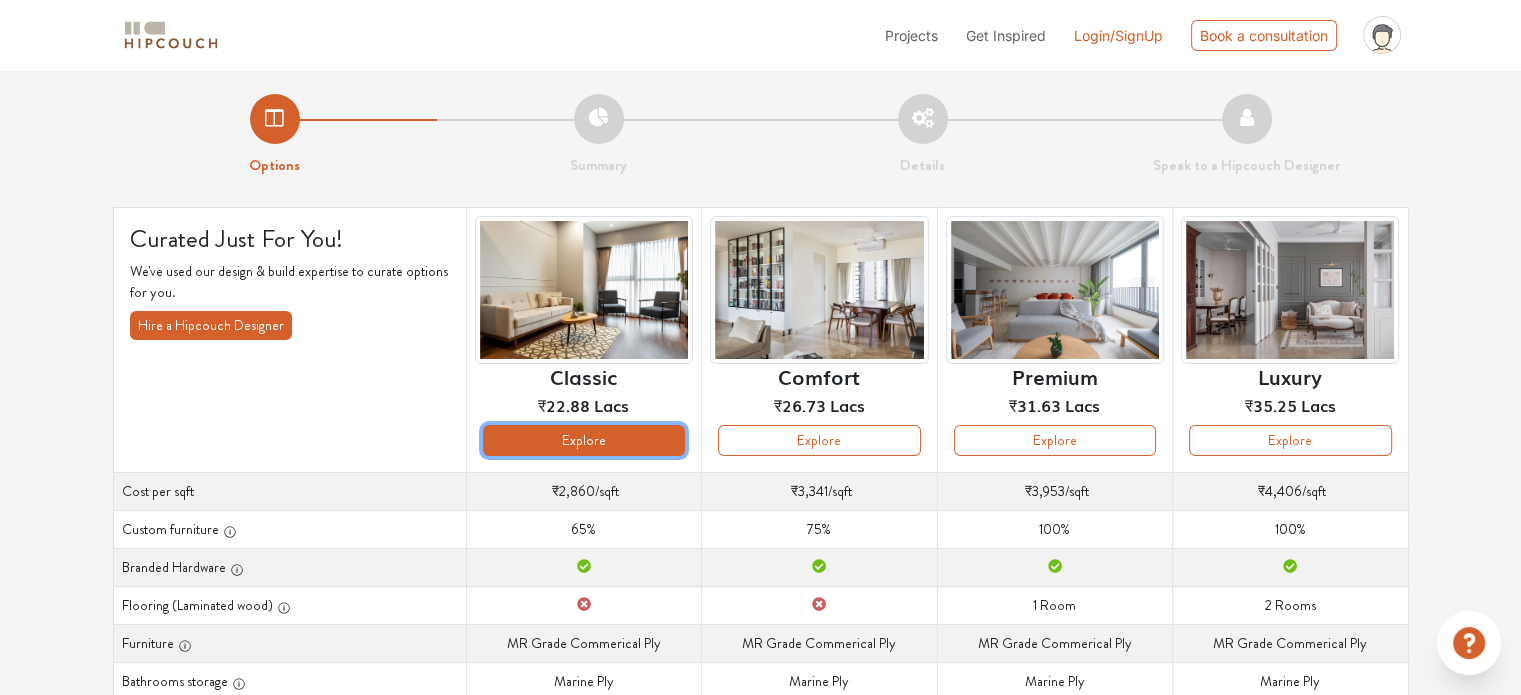 click on "Explore" at bounding box center [584, 440] 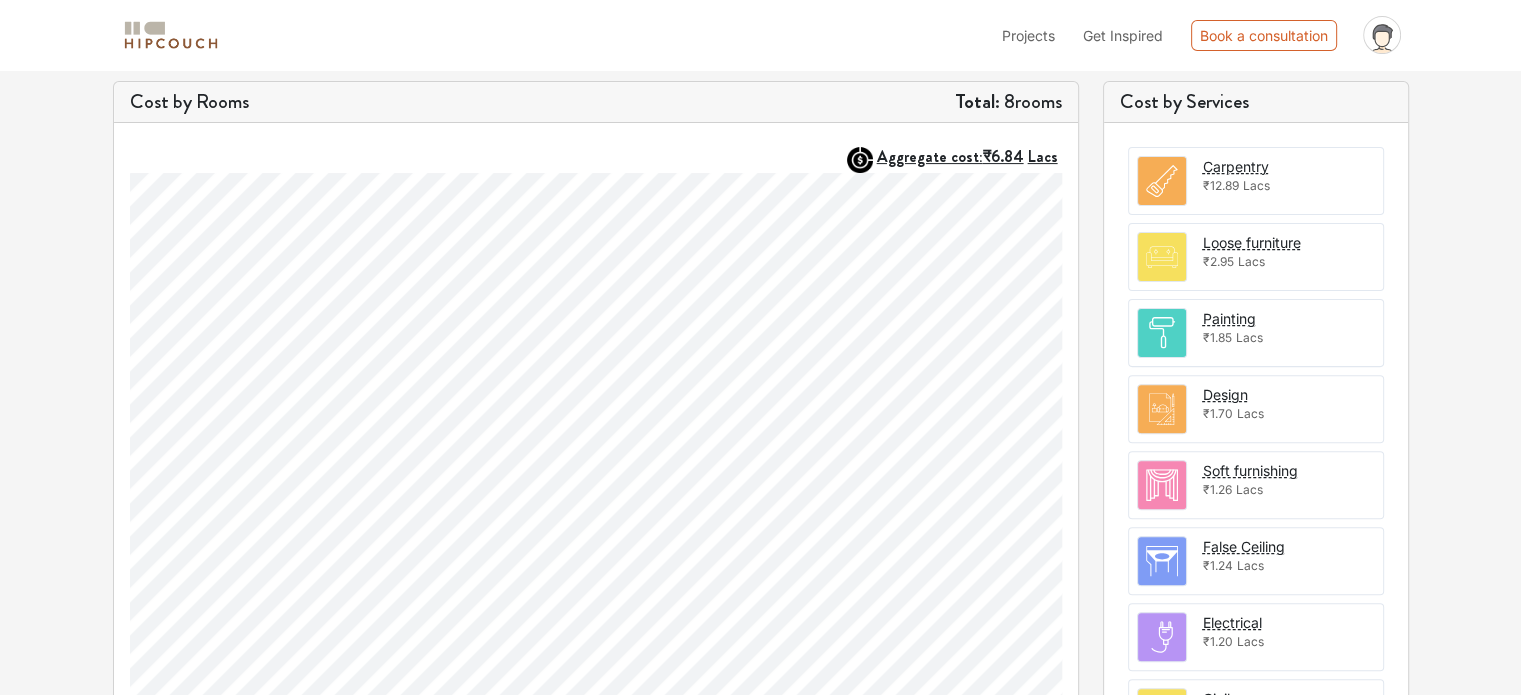 scroll, scrollTop: 580, scrollLeft: 0, axis: vertical 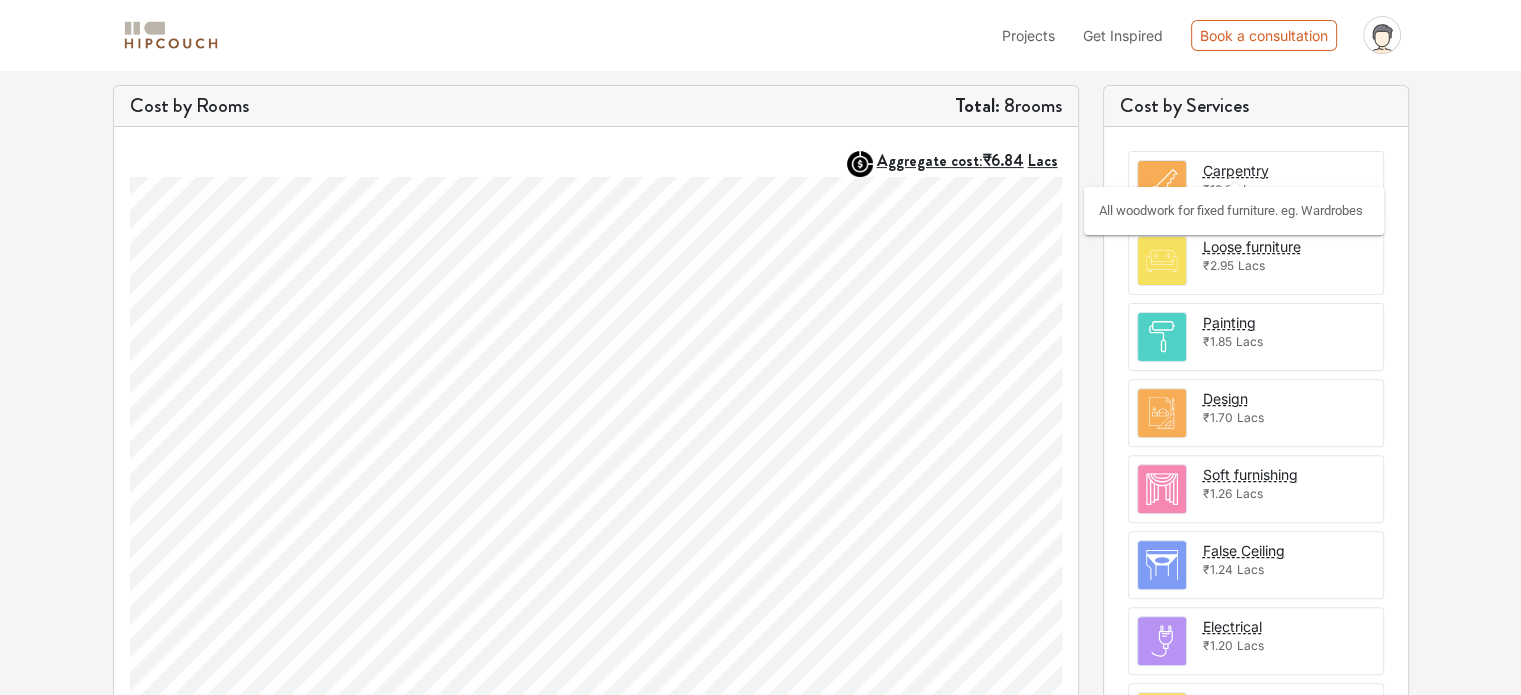 click on "Carpentry" at bounding box center [1236, 170] 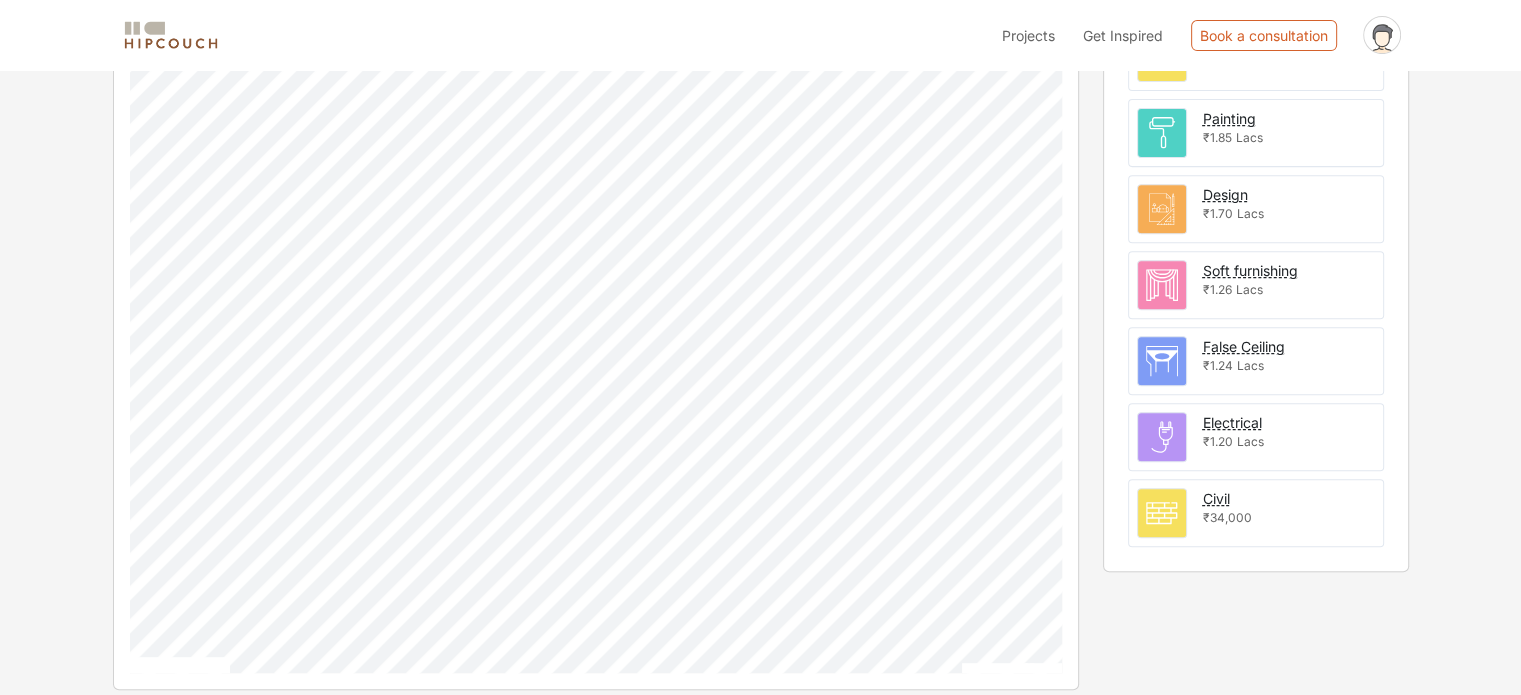 scroll, scrollTop: 0, scrollLeft: 0, axis: both 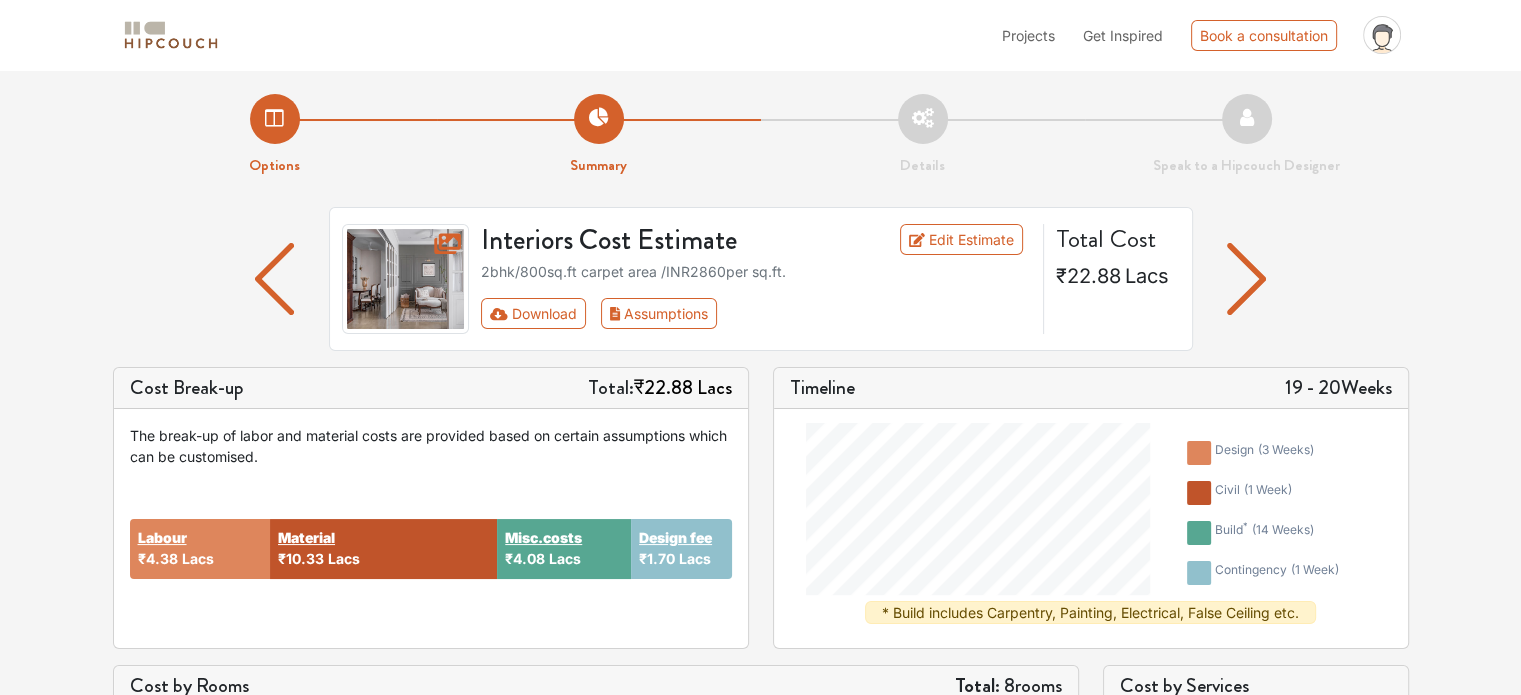 click at bounding box center (274, 279) 